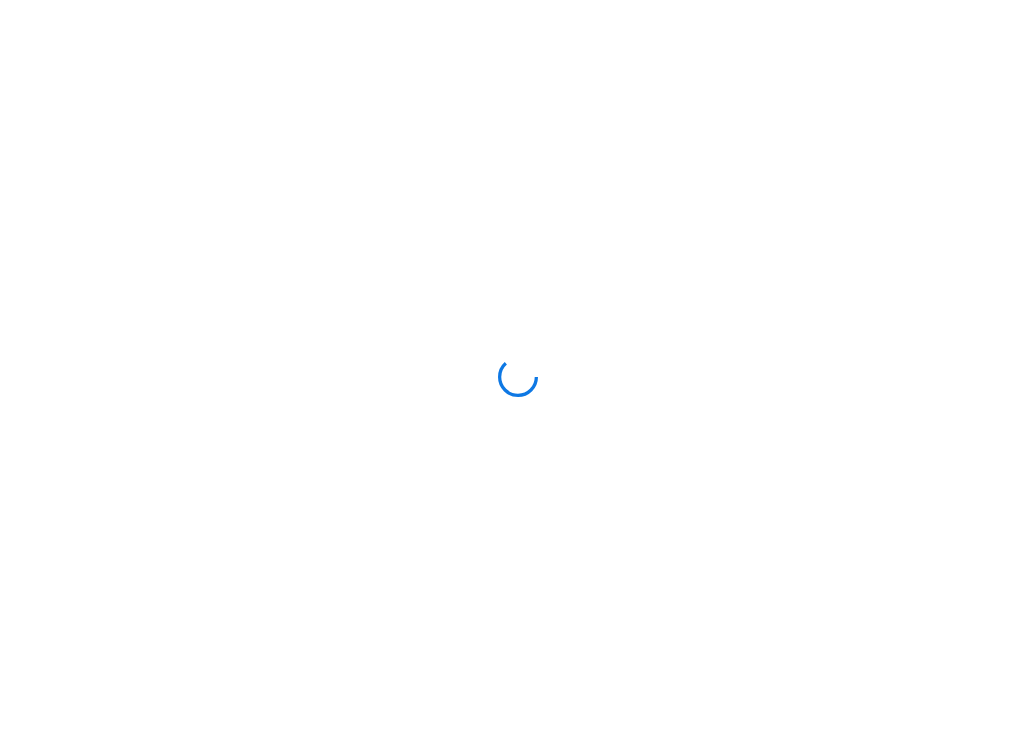 scroll, scrollTop: 0, scrollLeft: 0, axis: both 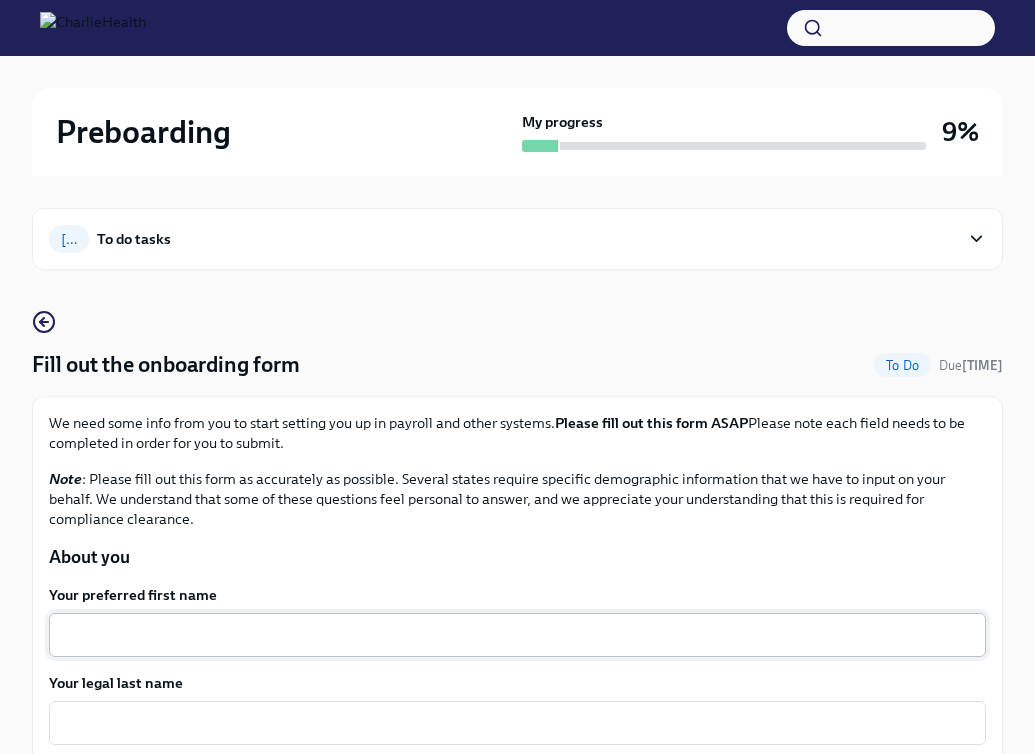 click on "Your preferred first name" at bounding box center [517, 635] 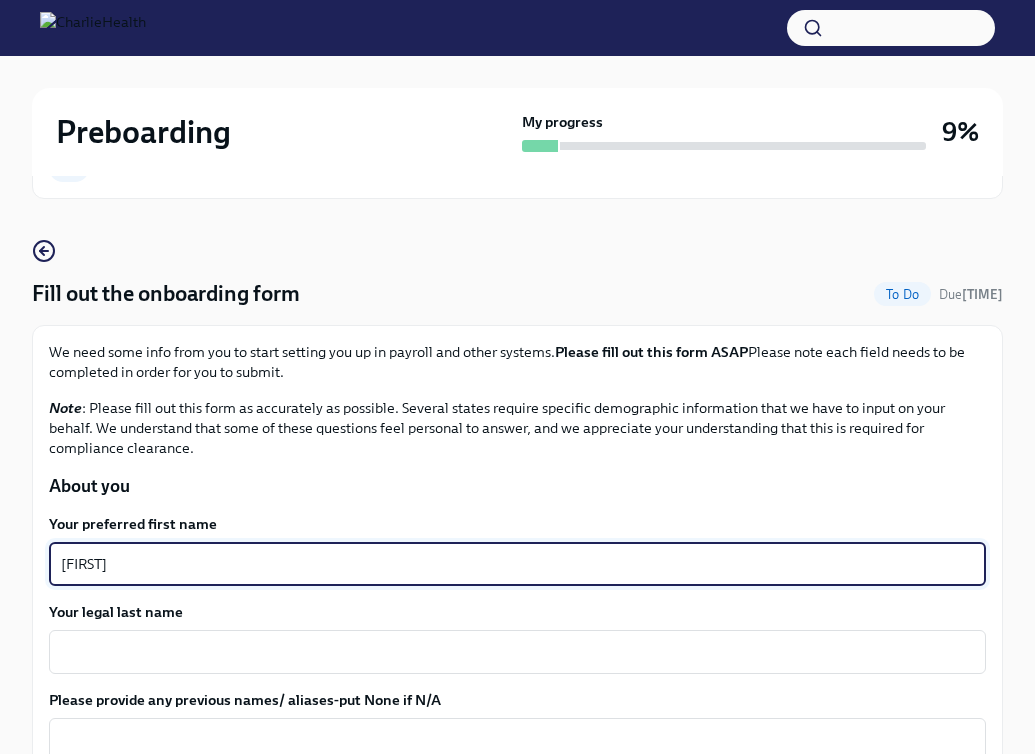 scroll, scrollTop: 83, scrollLeft: 0, axis: vertical 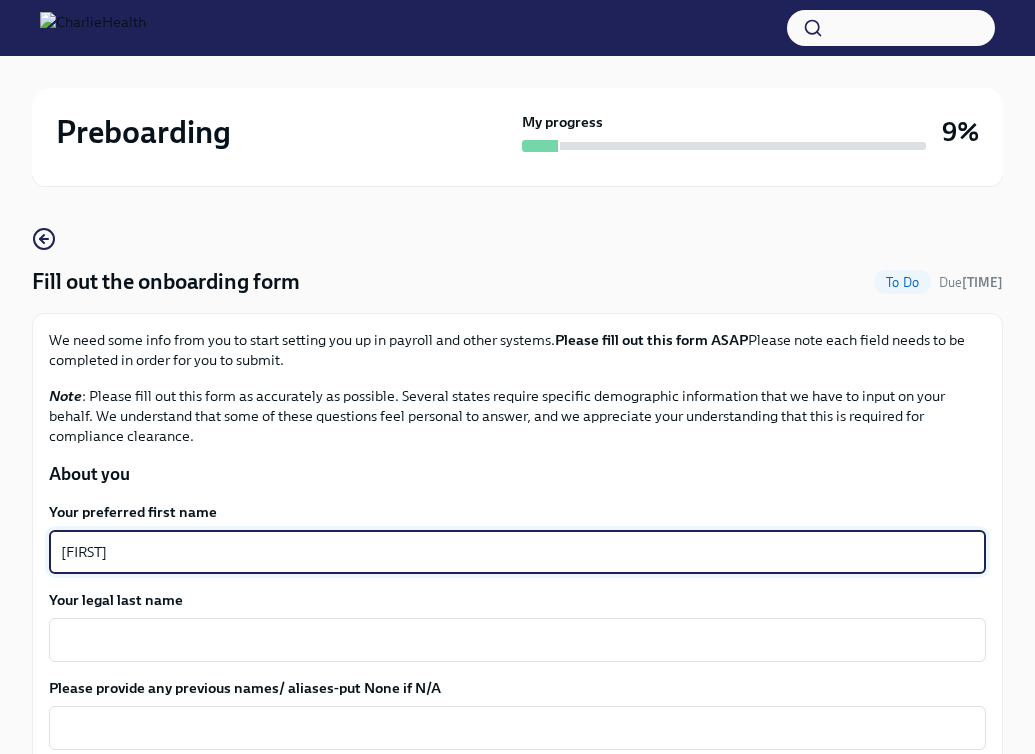 type on "[FIRST]" 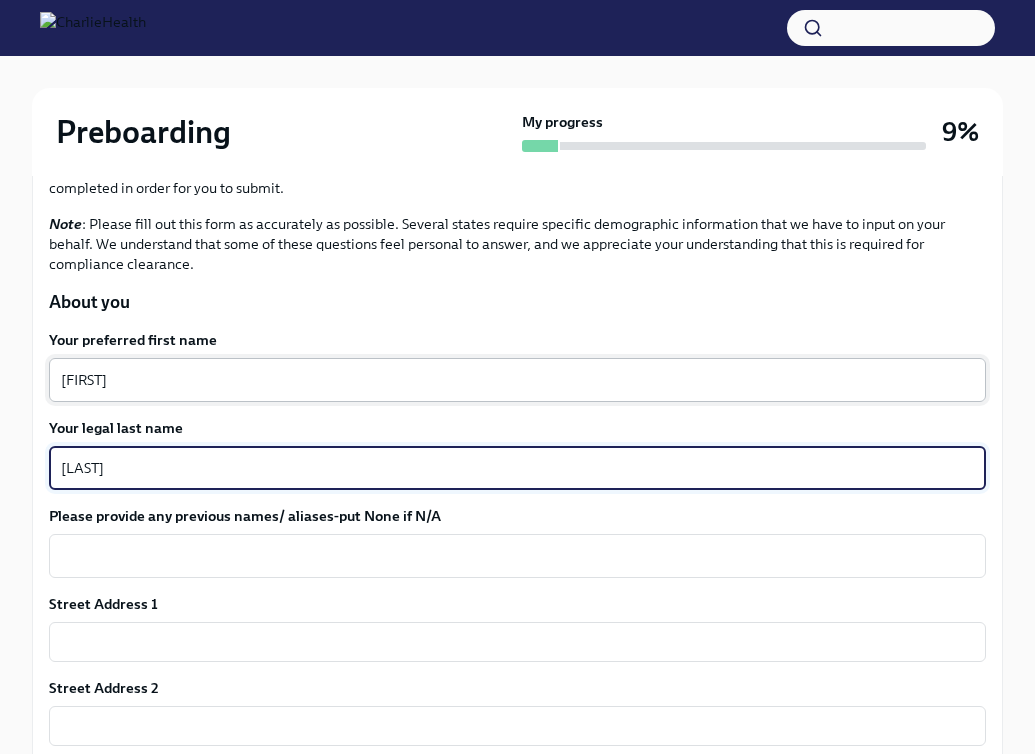 scroll, scrollTop: 282, scrollLeft: 0, axis: vertical 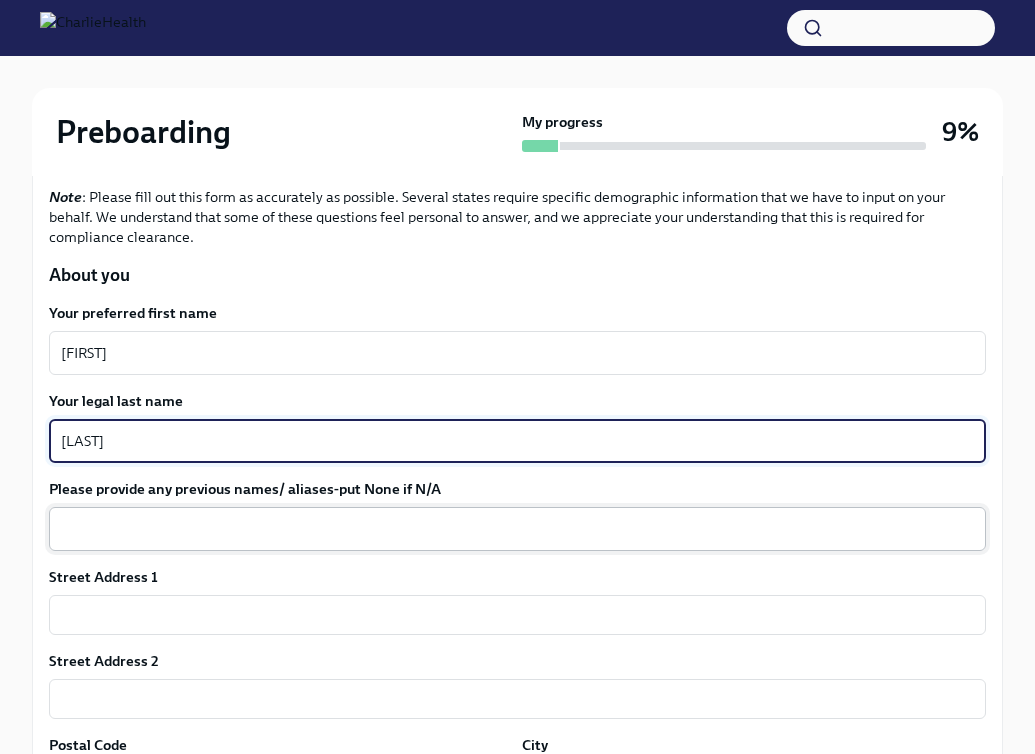type on "[LAST]" 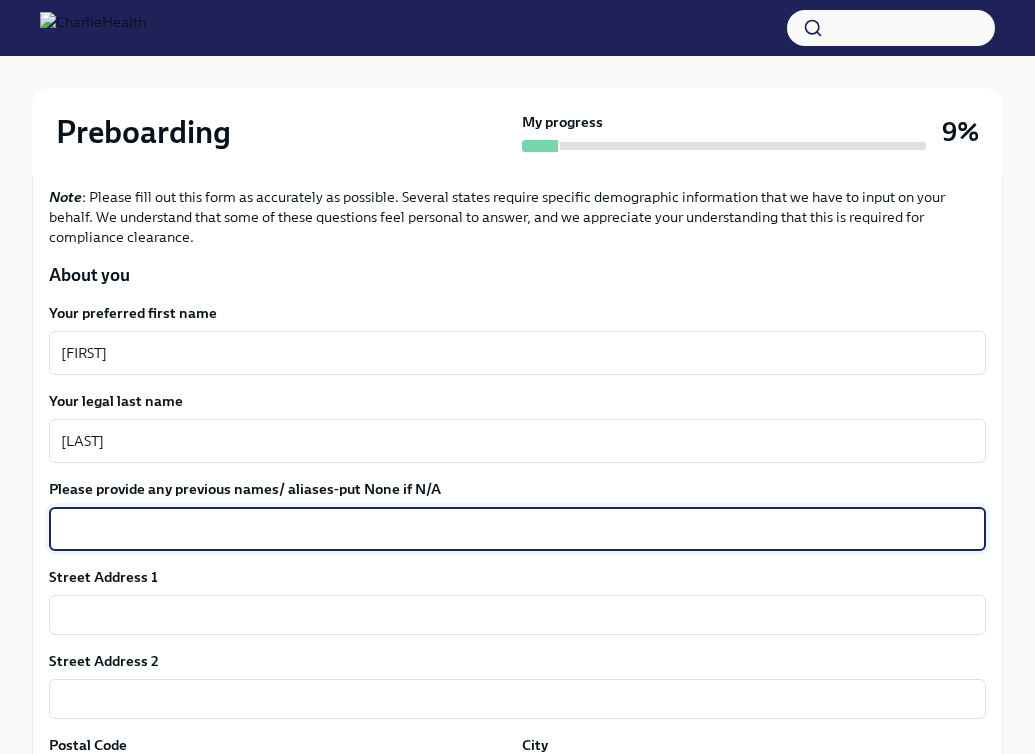 click on "Please provide any previous names/ aliases-put None if N/A" at bounding box center (517, 529) 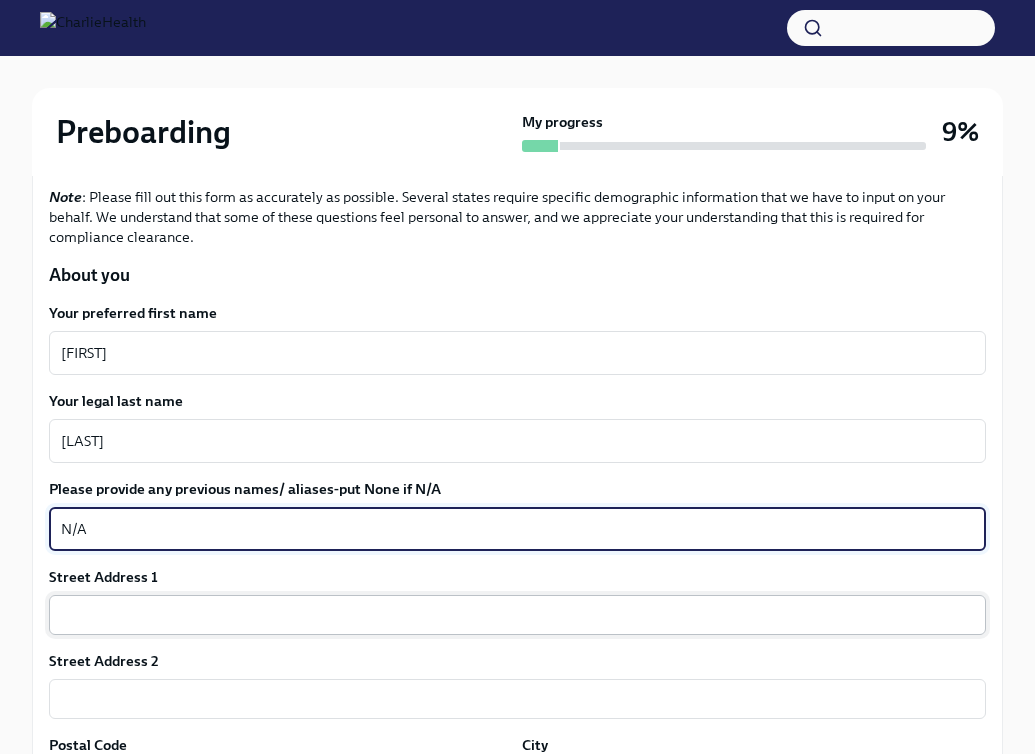 type on "N/A" 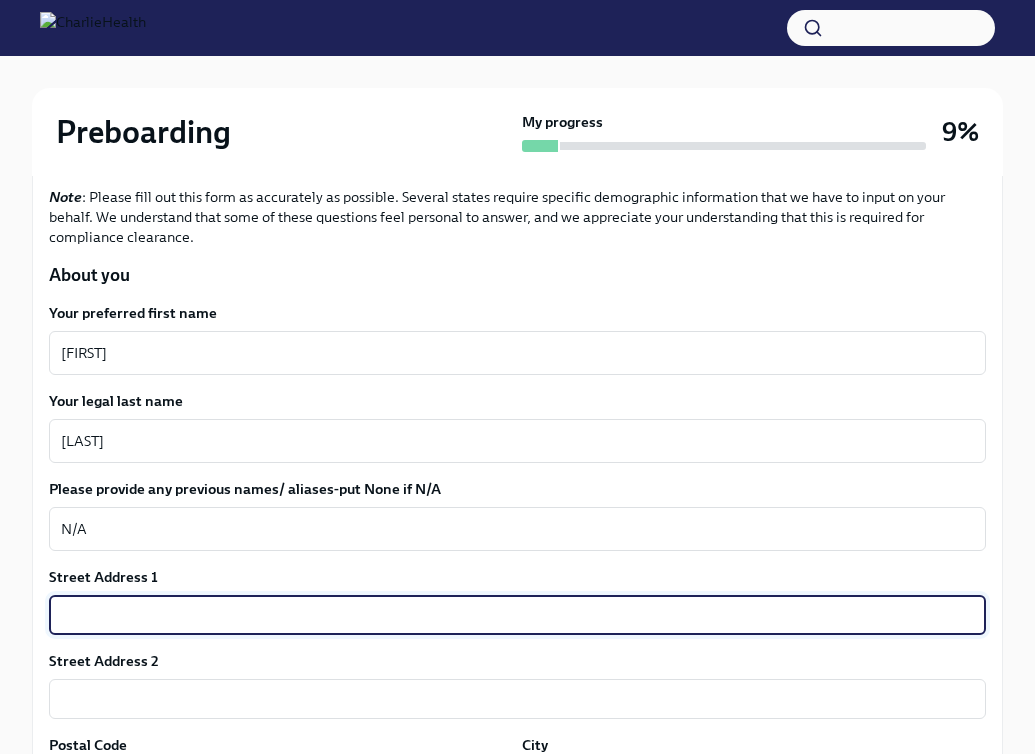type on "[NUMBER] [STREET]" 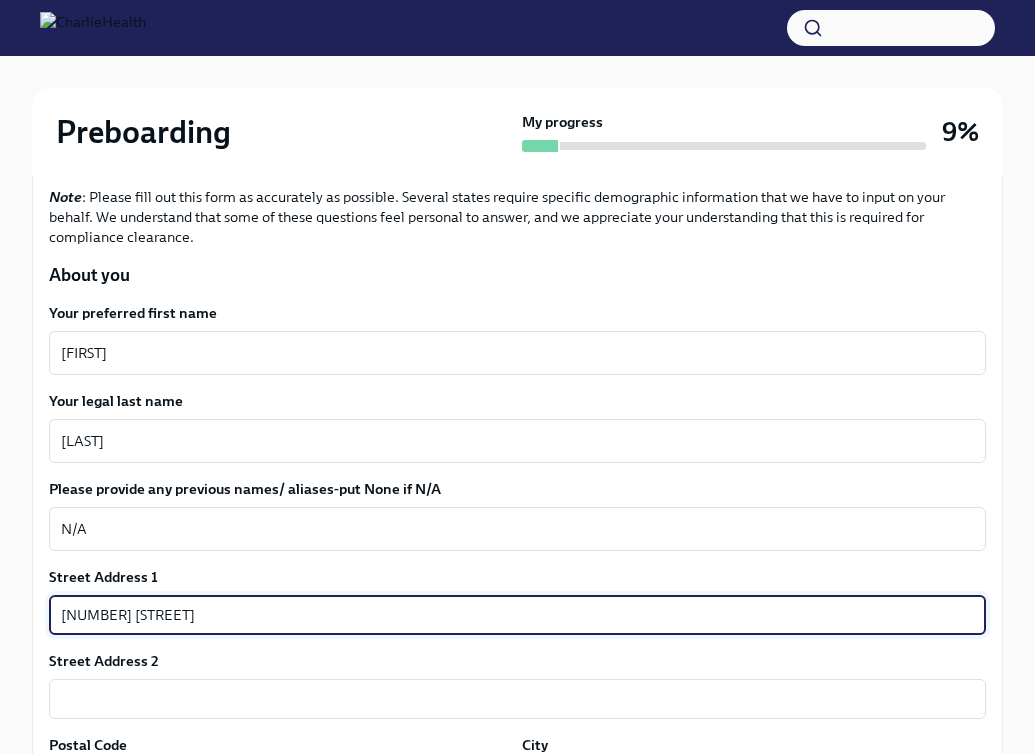 type on "[POSTAL_CODE]" 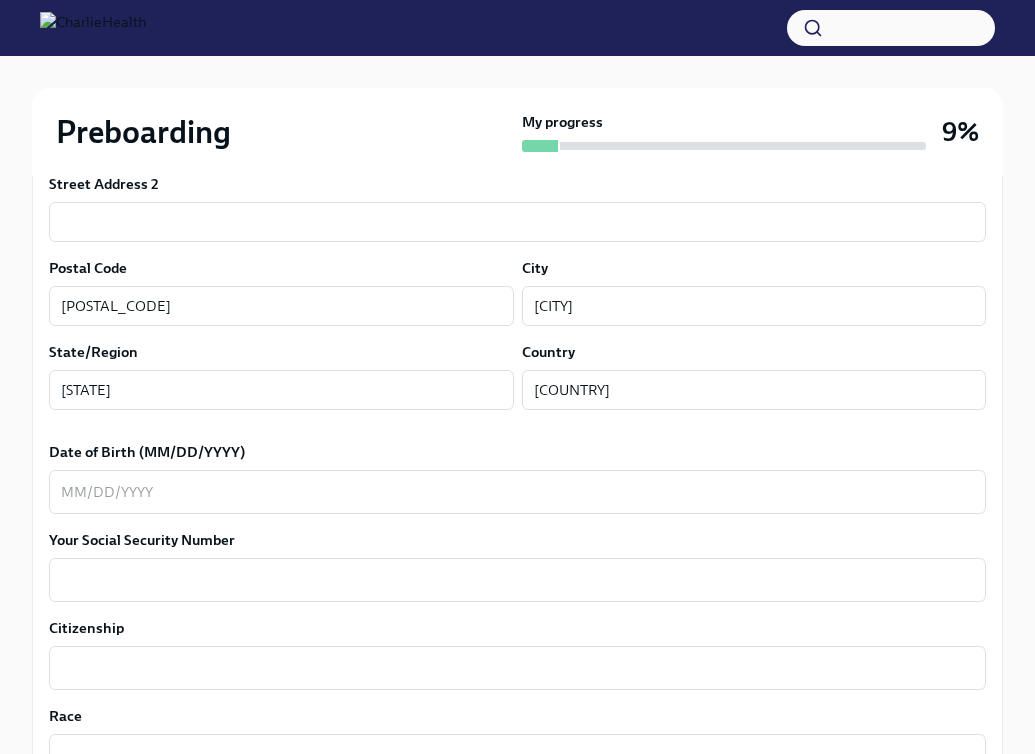scroll, scrollTop: 770, scrollLeft: 0, axis: vertical 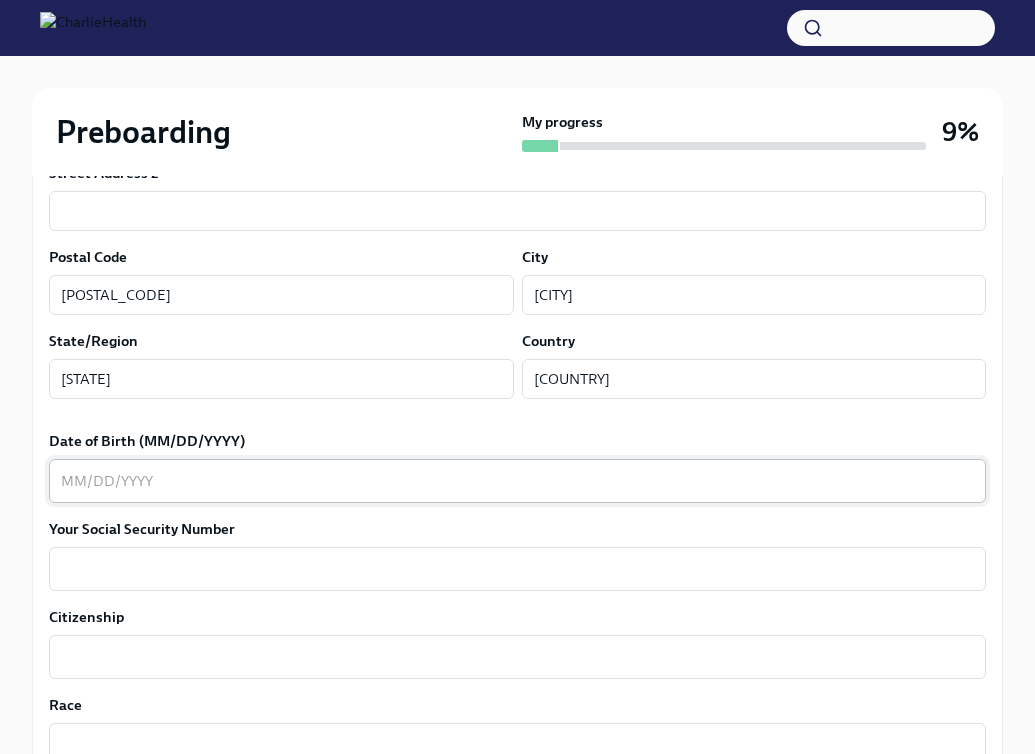 click on "Date of Birth (MM/DD/YYYY)" at bounding box center [517, 481] 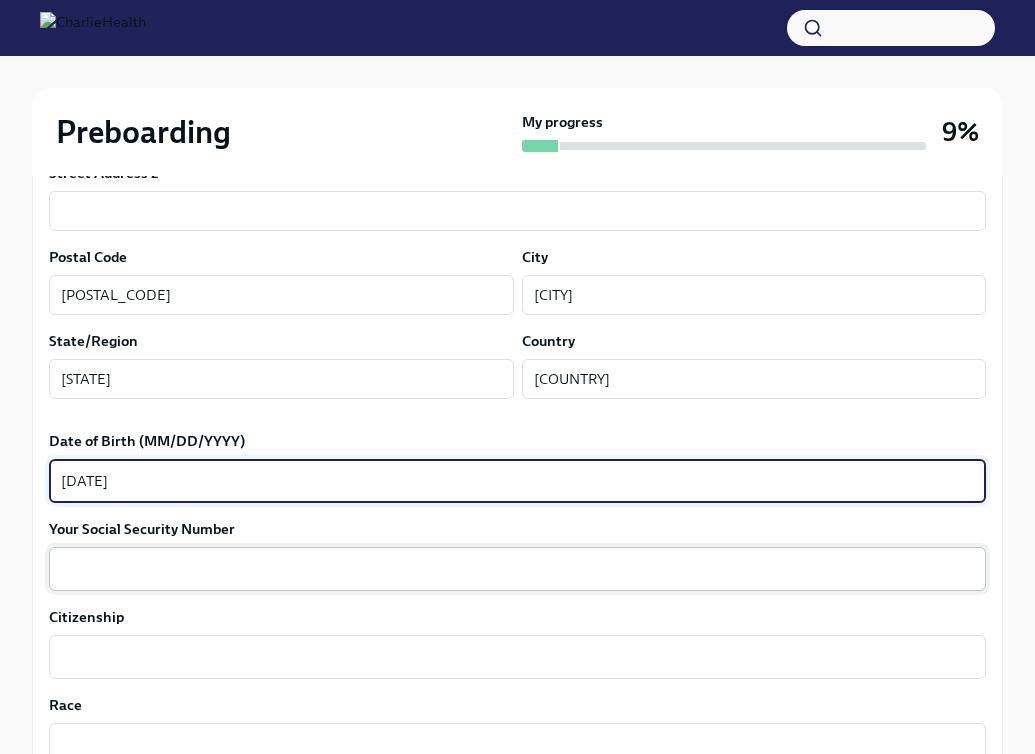 type on "[DATE]" 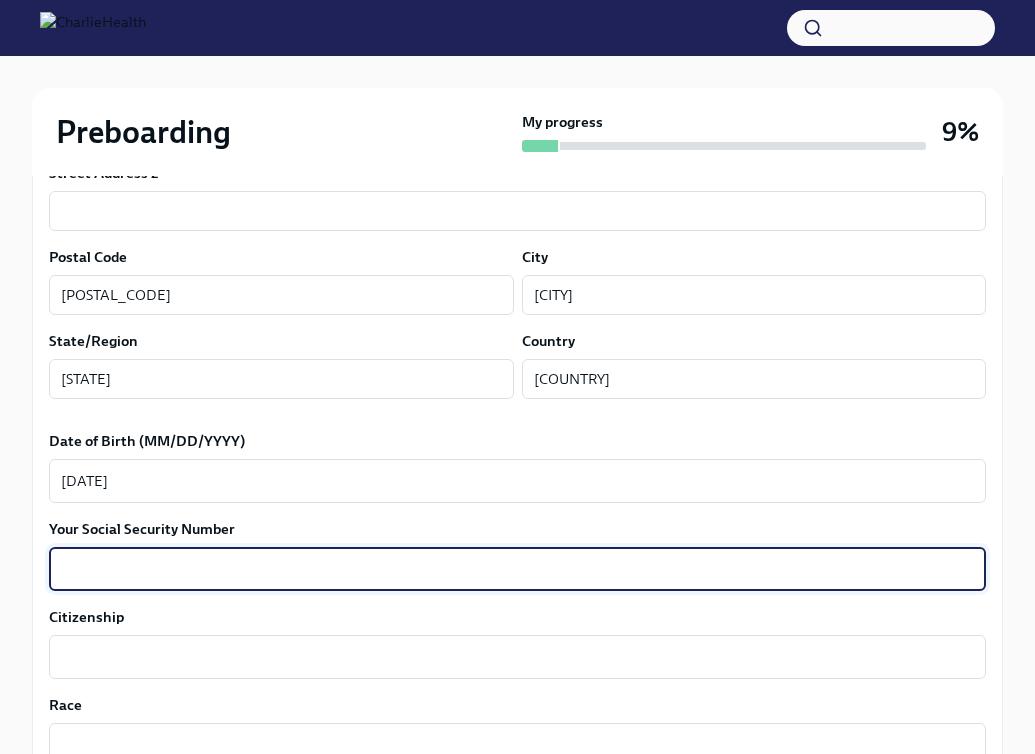 click on "Your Social Security Number" at bounding box center (517, 569) 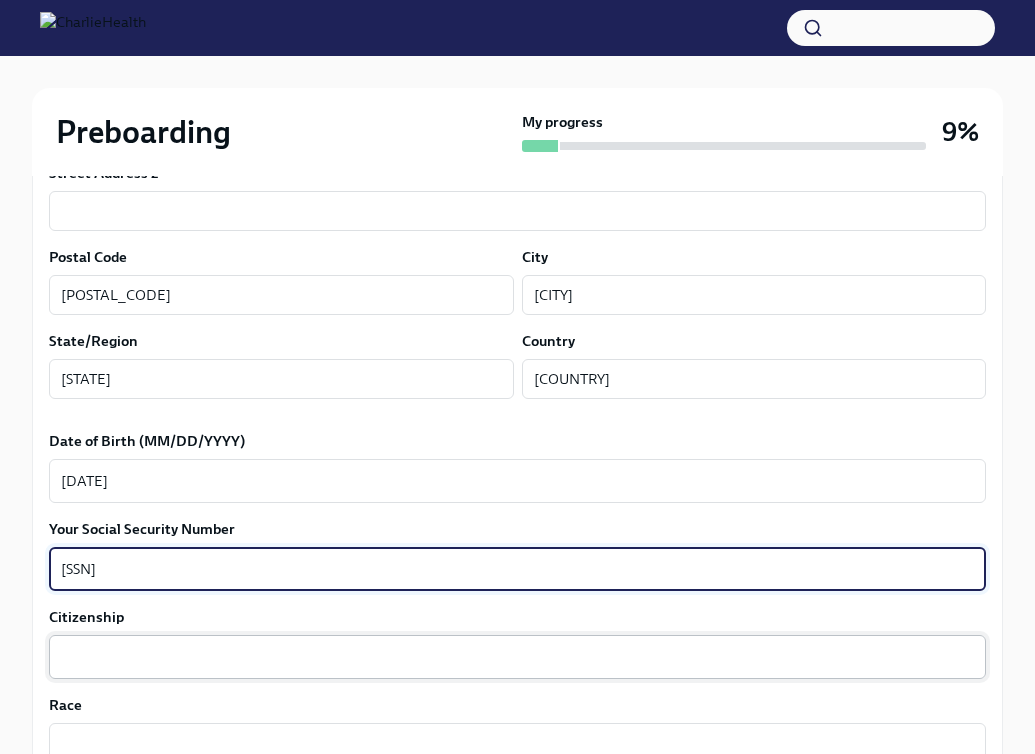 type on "[SSN]" 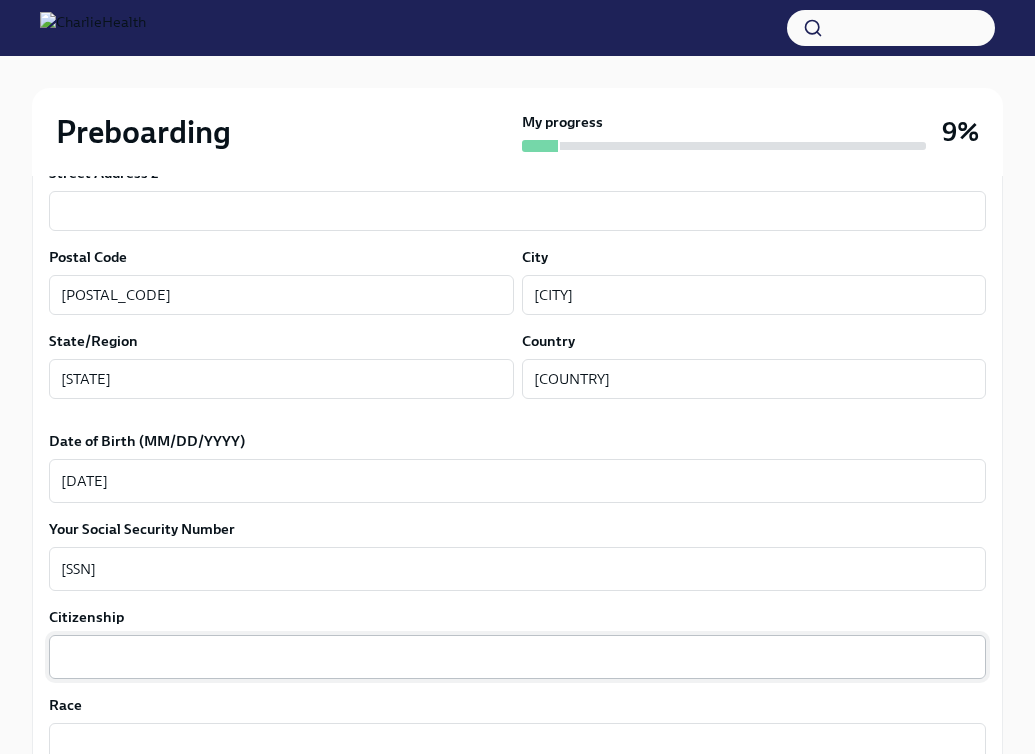 click on "x ​" at bounding box center [517, 657] 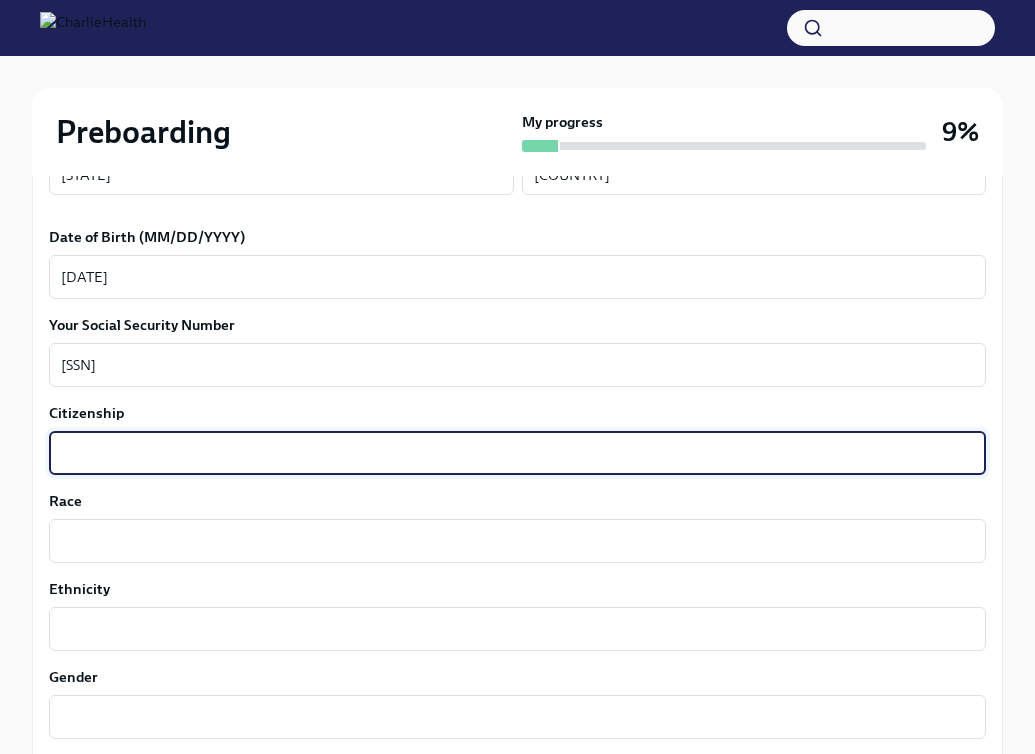 scroll, scrollTop: 975, scrollLeft: 0, axis: vertical 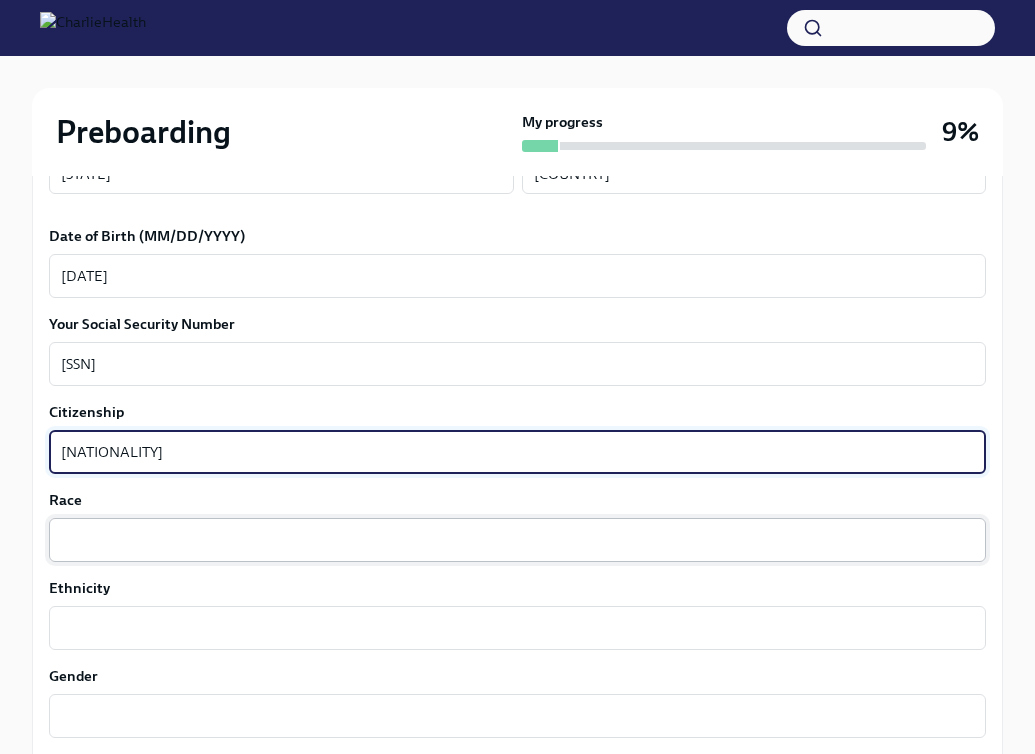 type on "[NATIONALITY]" 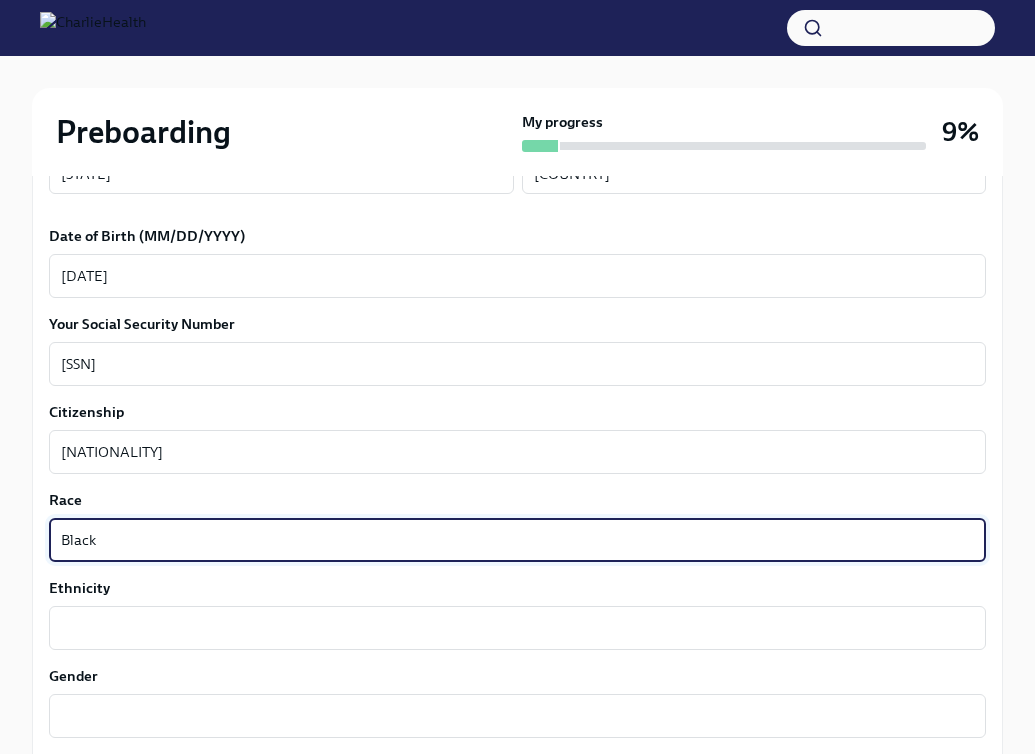 type on "Black" 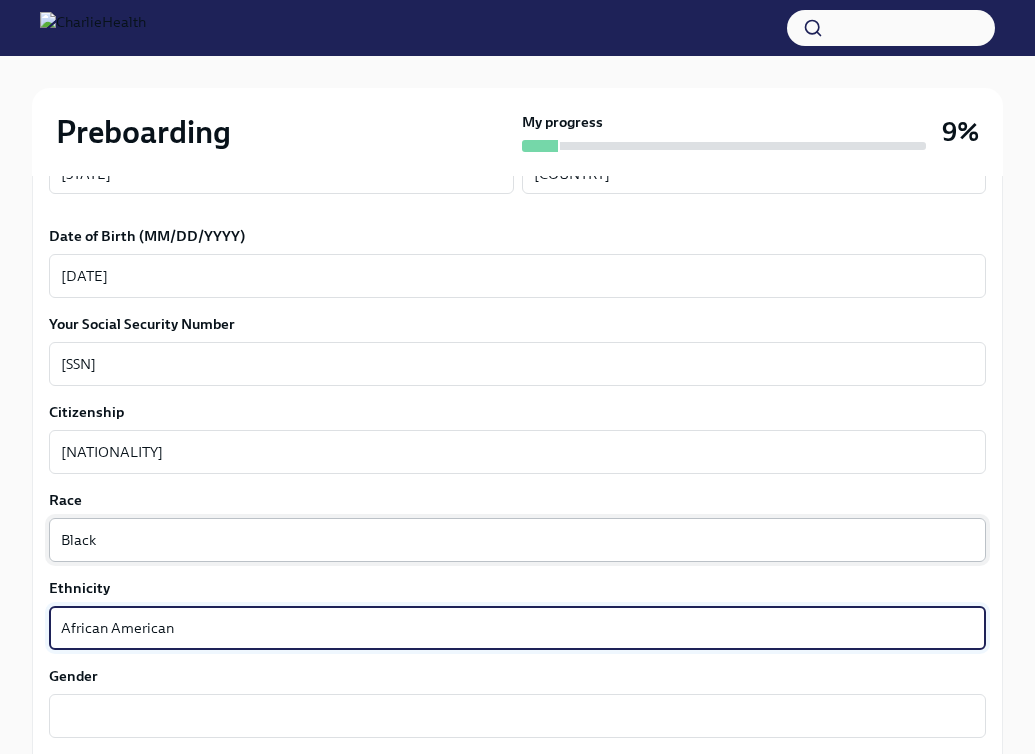 type on "African American" 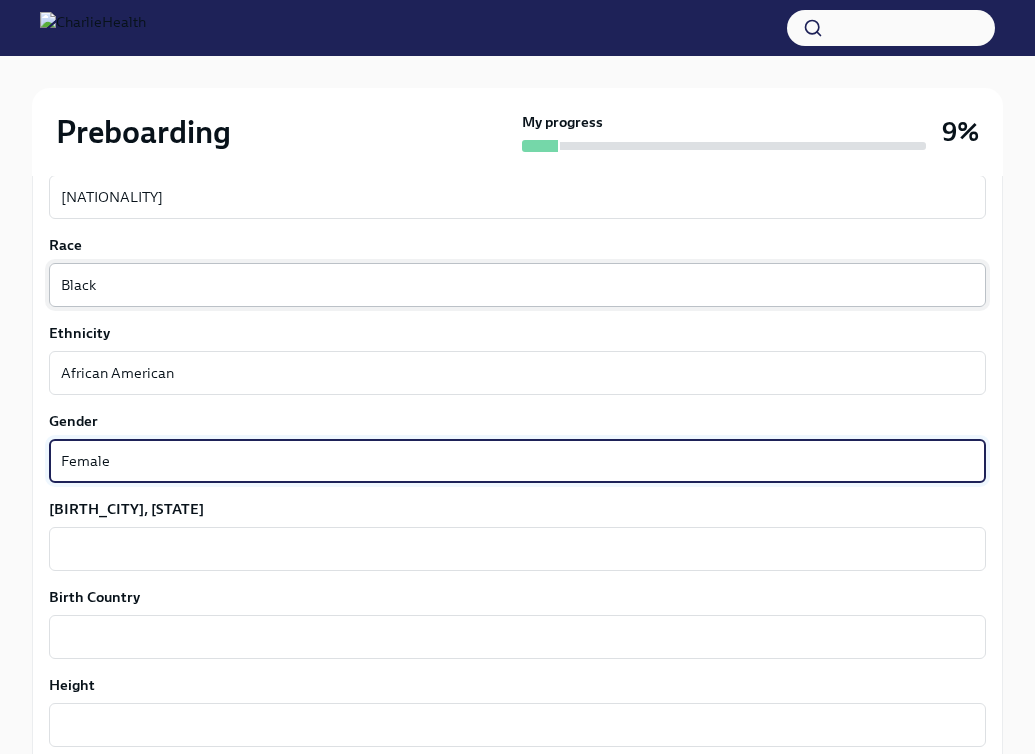 scroll, scrollTop: 1234, scrollLeft: 0, axis: vertical 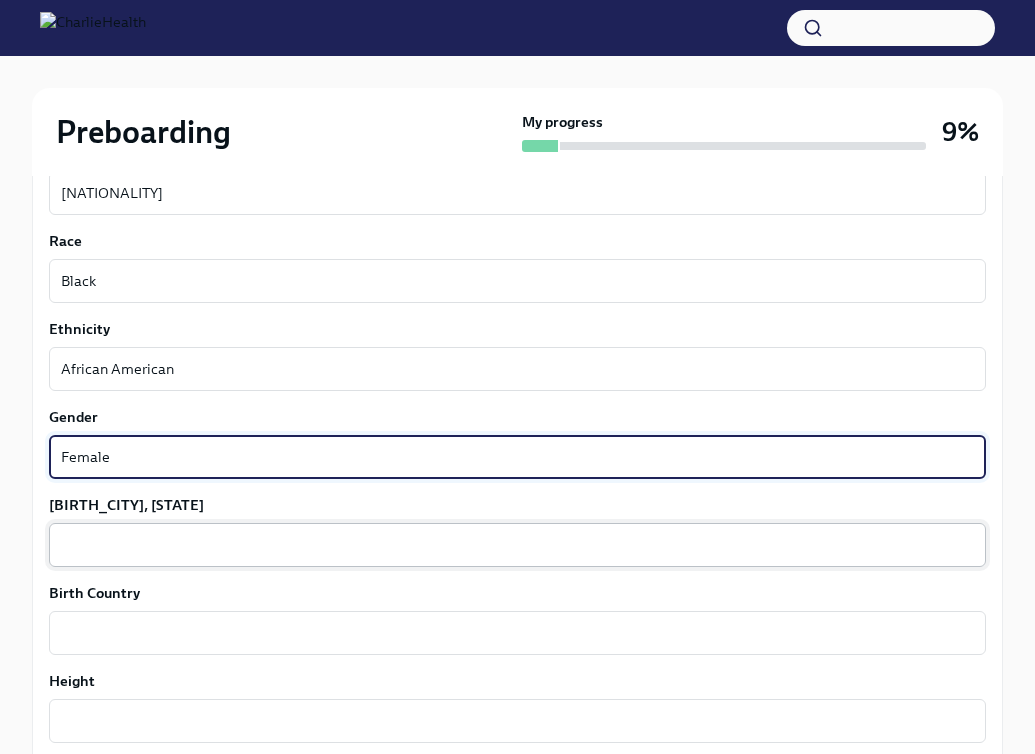 type on "Female" 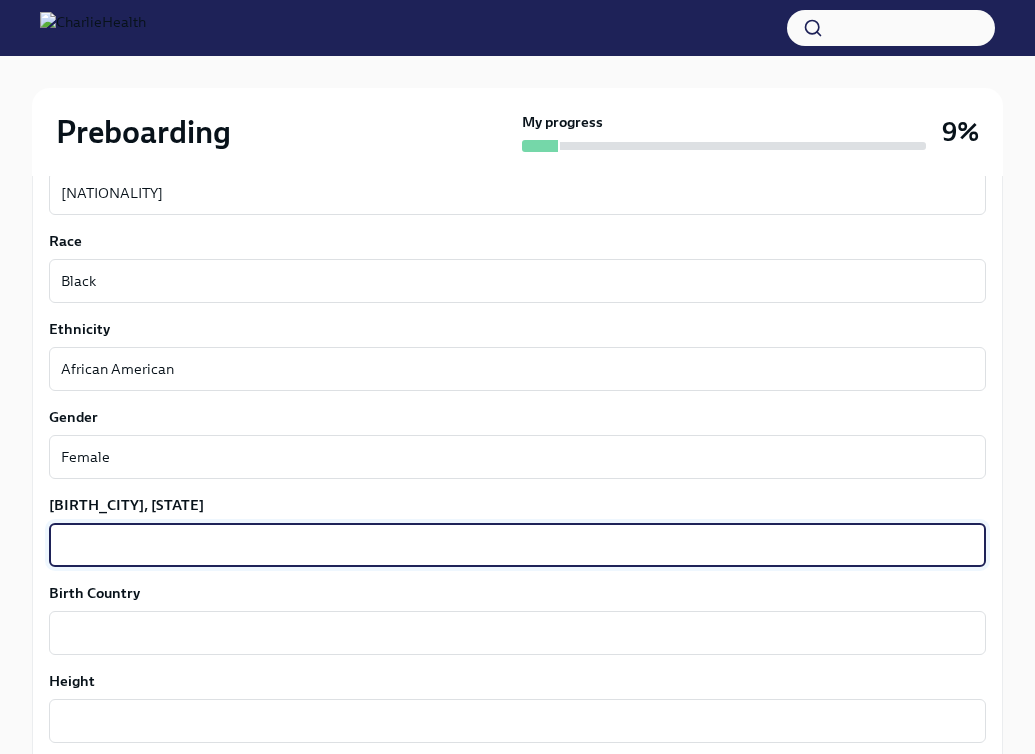 click on "[BIRTH_CITY], [STATE]" at bounding box center [517, 545] 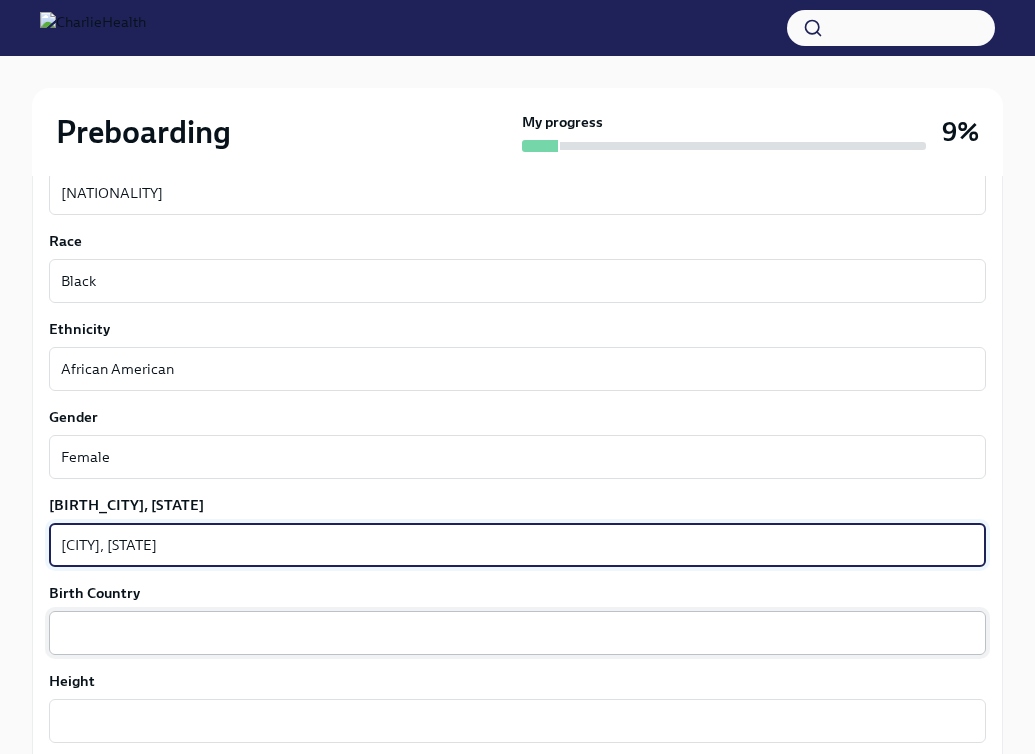 type on "[CITY], [STATE]" 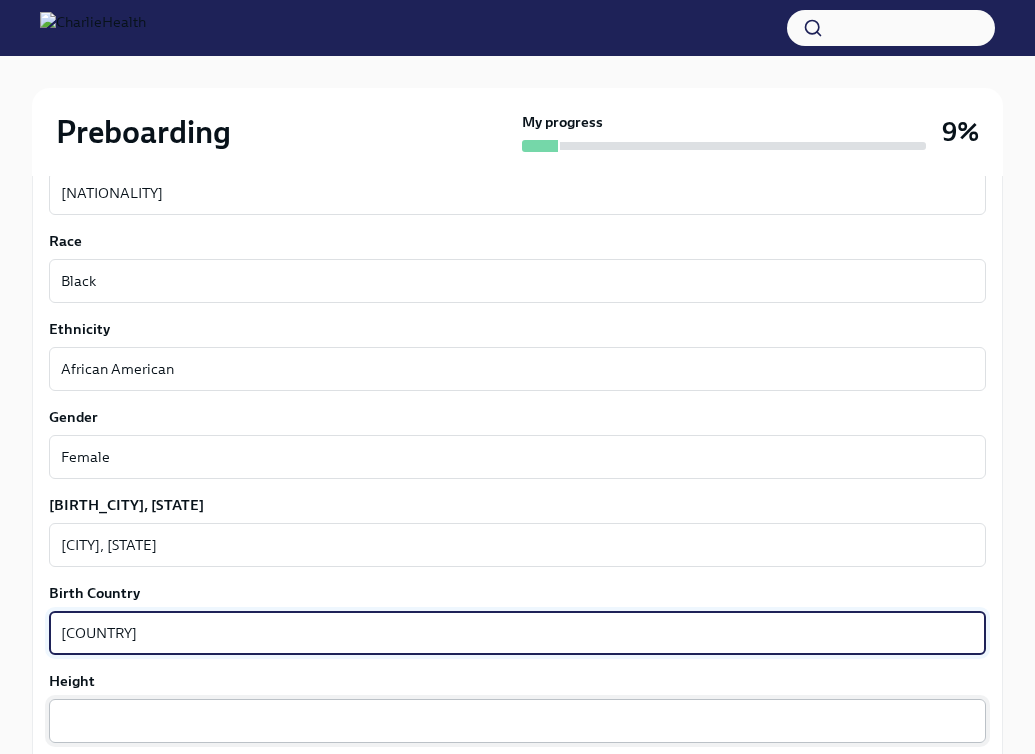 type on "[COUNTRY]" 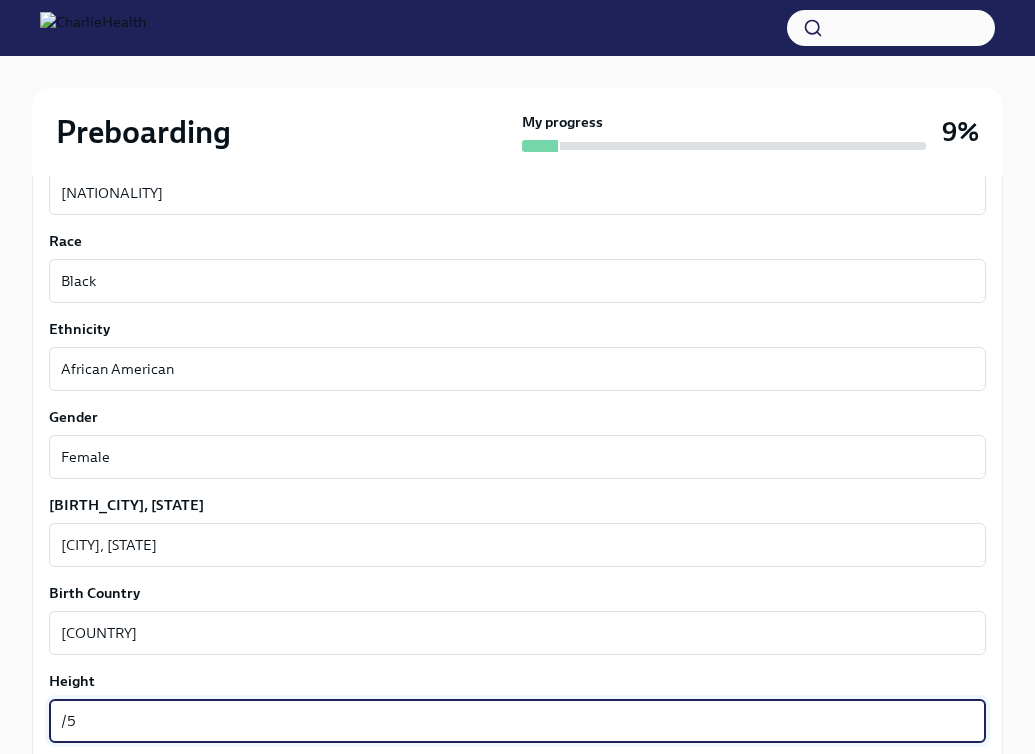 type on "/" 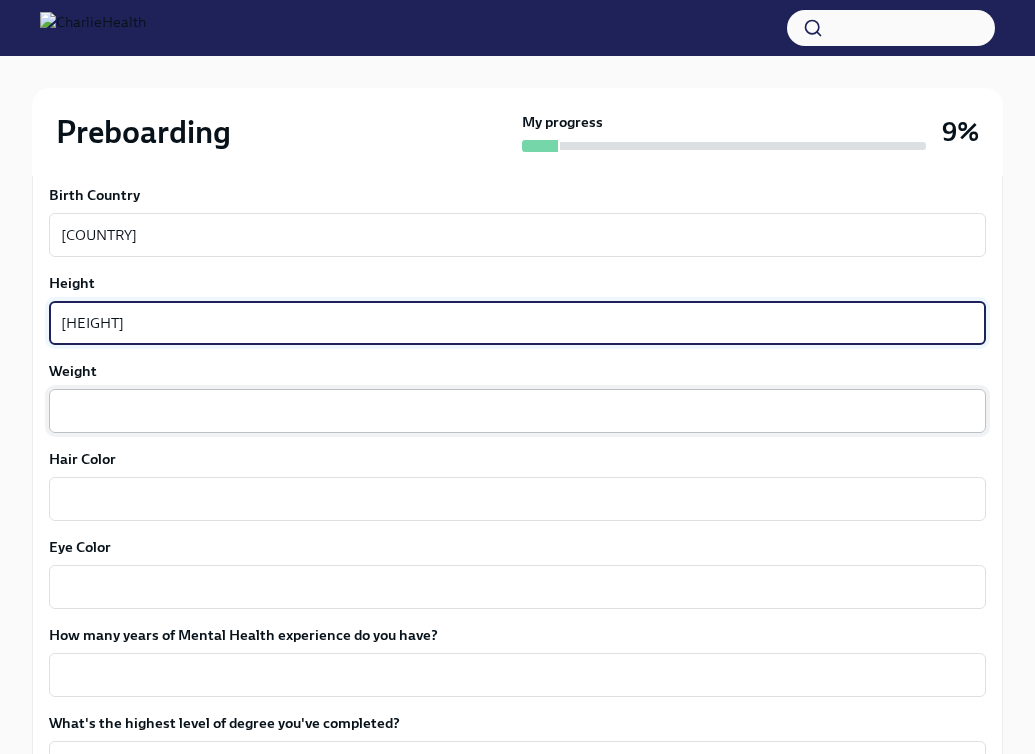 scroll, scrollTop: 1654, scrollLeft: 0, axis: vertical 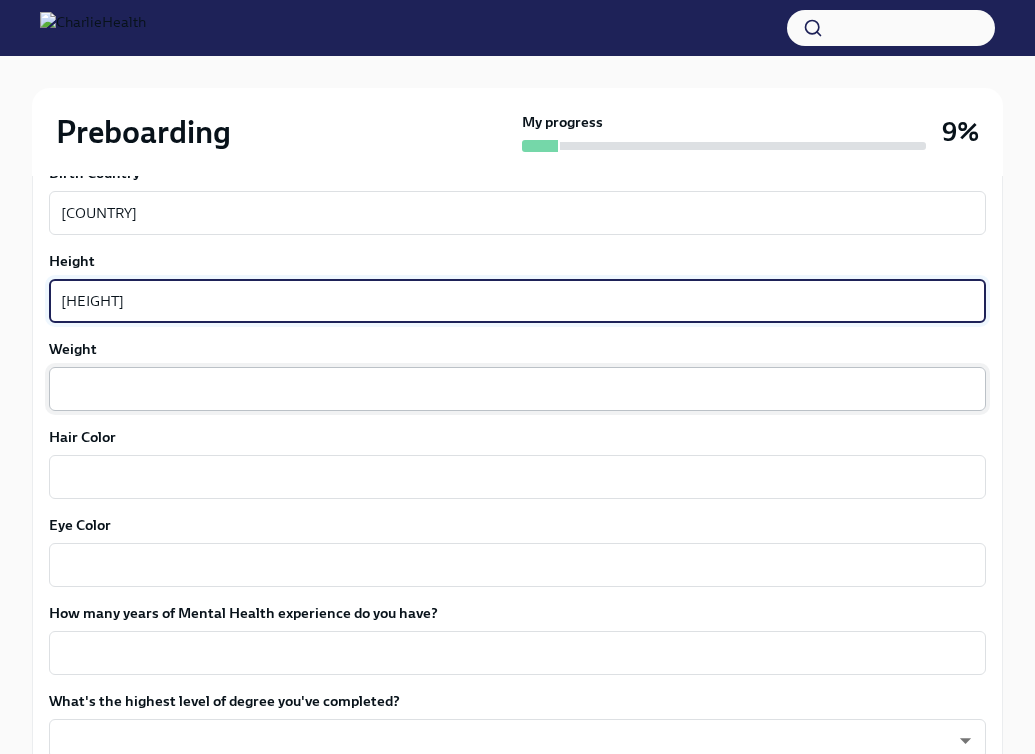 type on "[HEIGHT]" 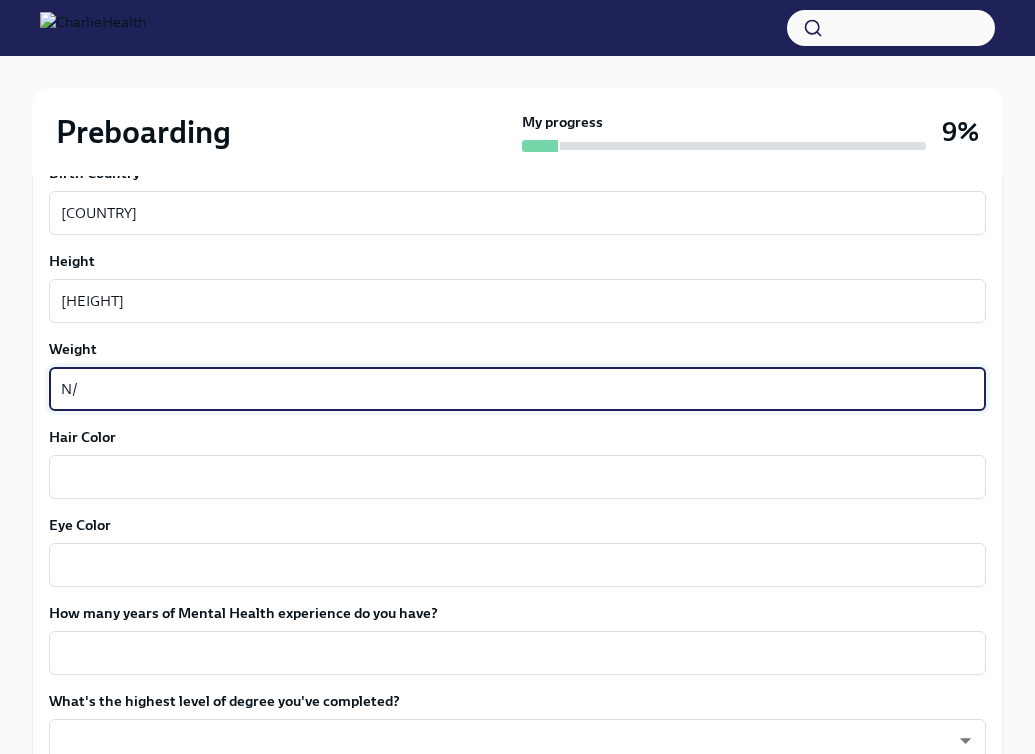 type on "N" 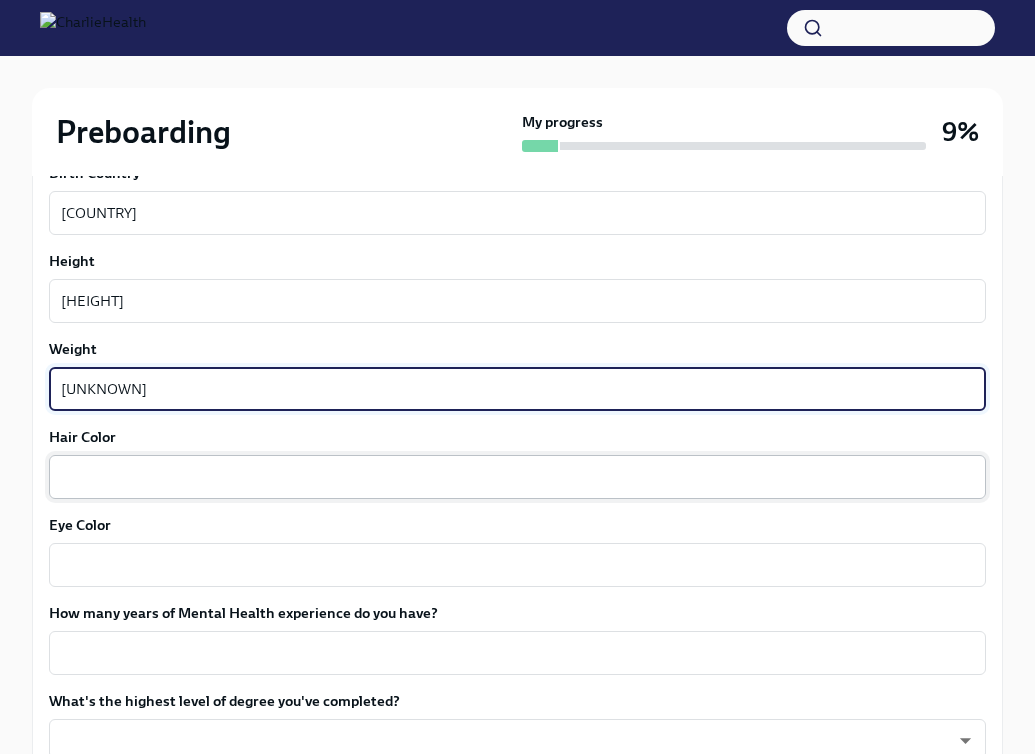 type on "[UNKNOWN]" 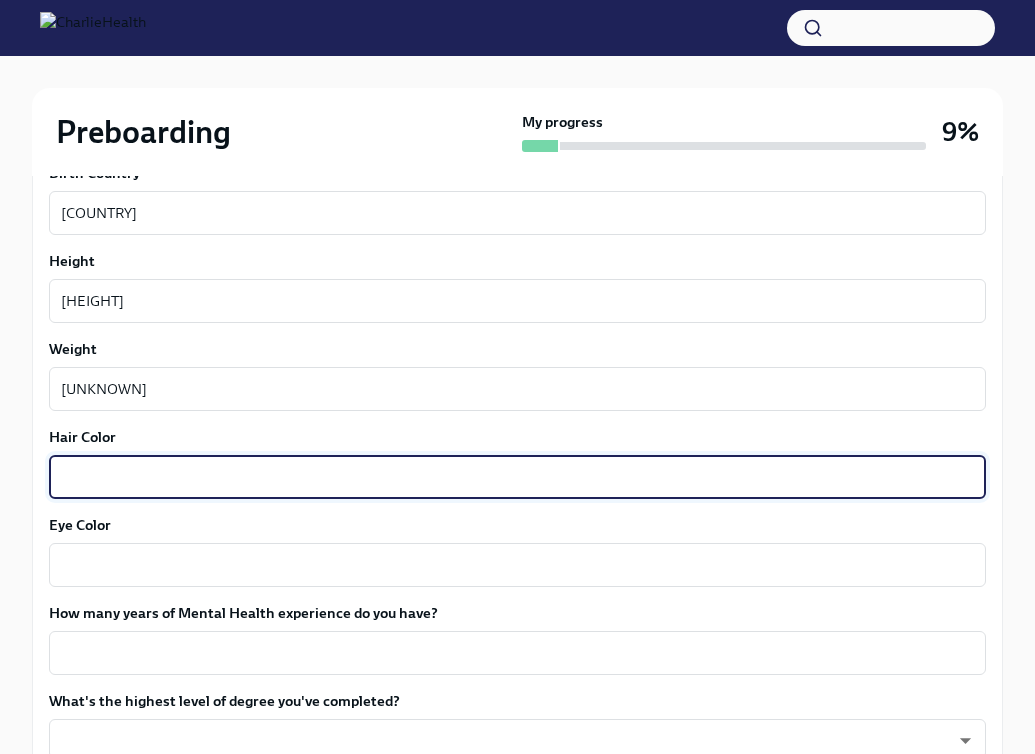 click on "Hair Color" at bounding box center [517, 477] 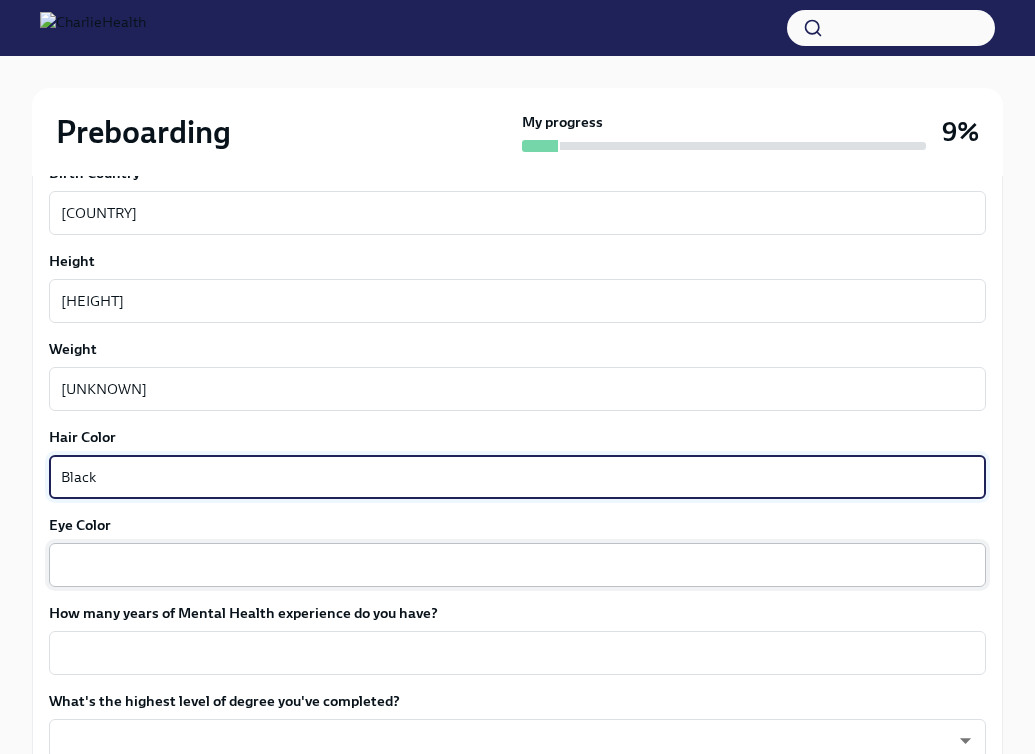 type on "Black" 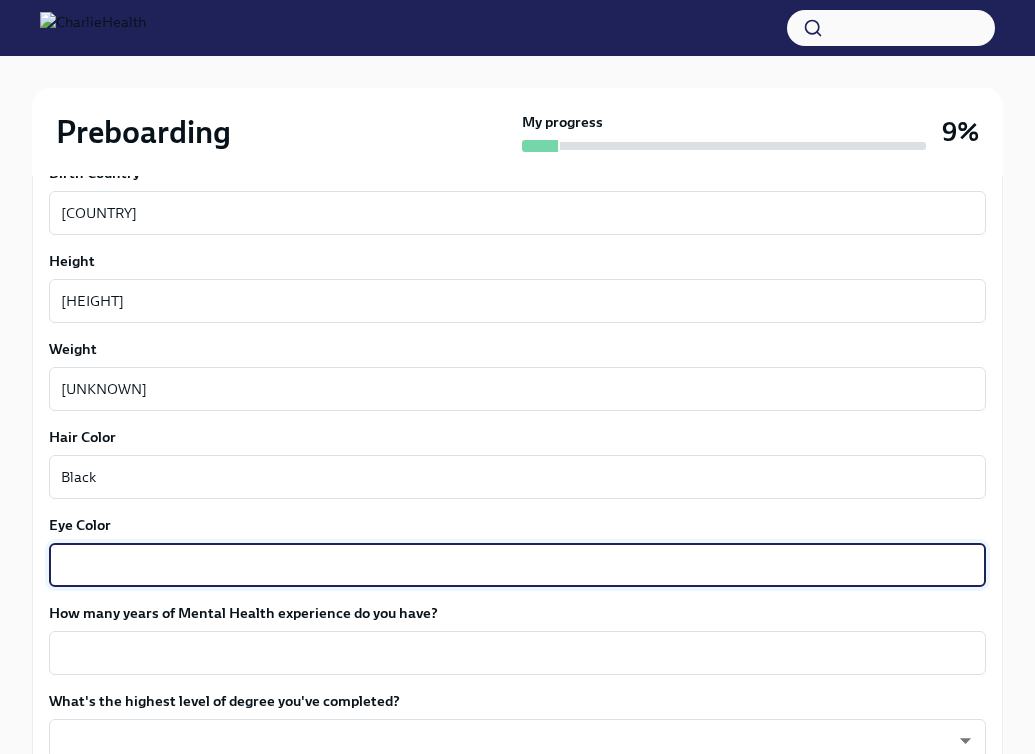click on "Eye Color" at bounding box center [517, 565] 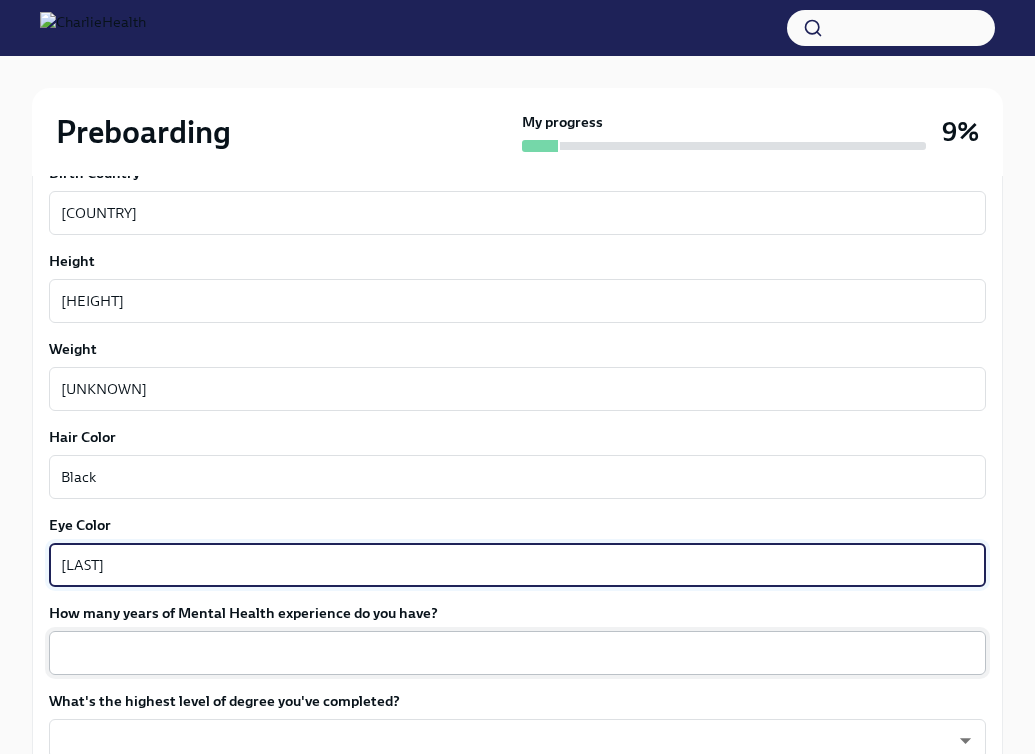 type on "[LAST]" 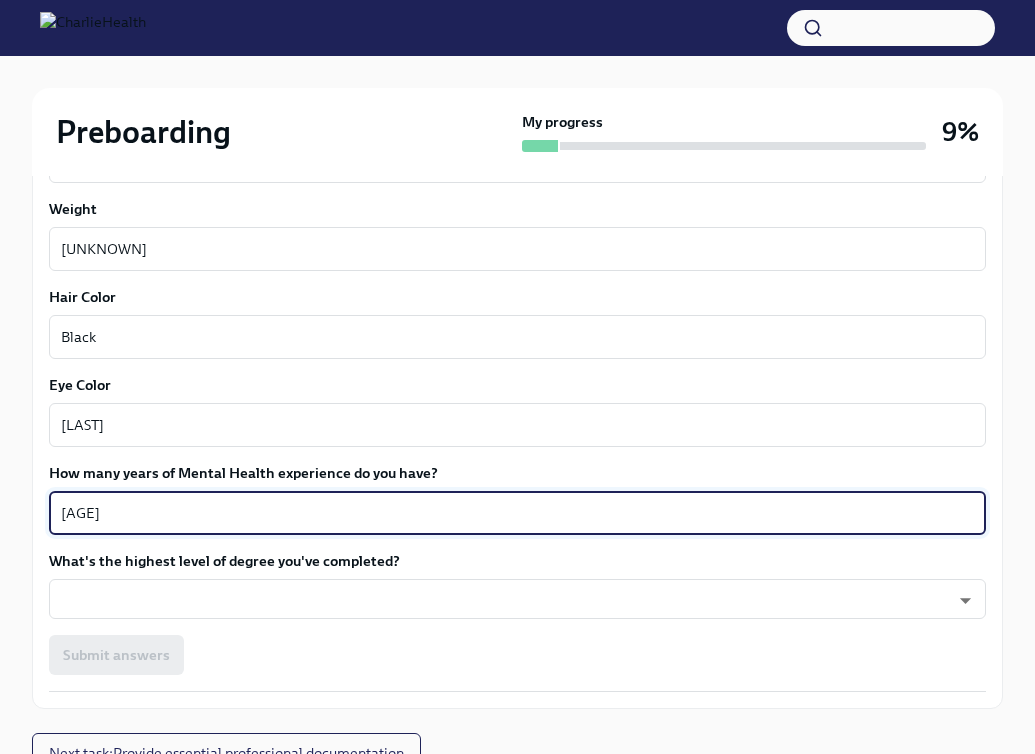 scroll, scrollTop: 1800, scrollLeft: 0, axis: vertical 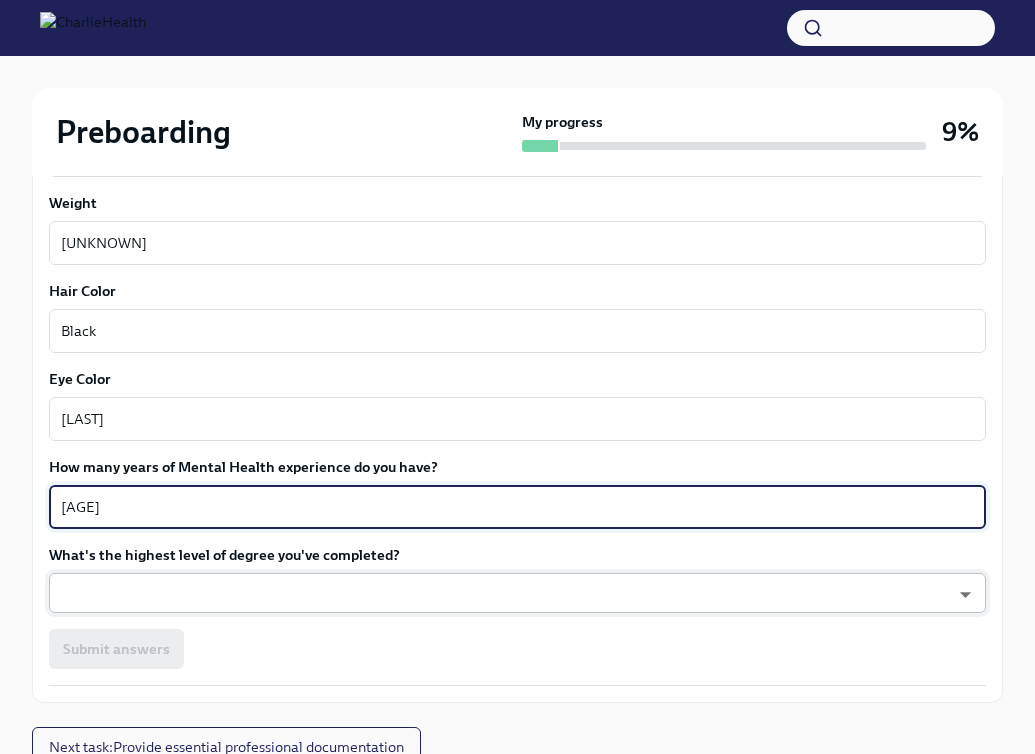 type on "[AGE]" 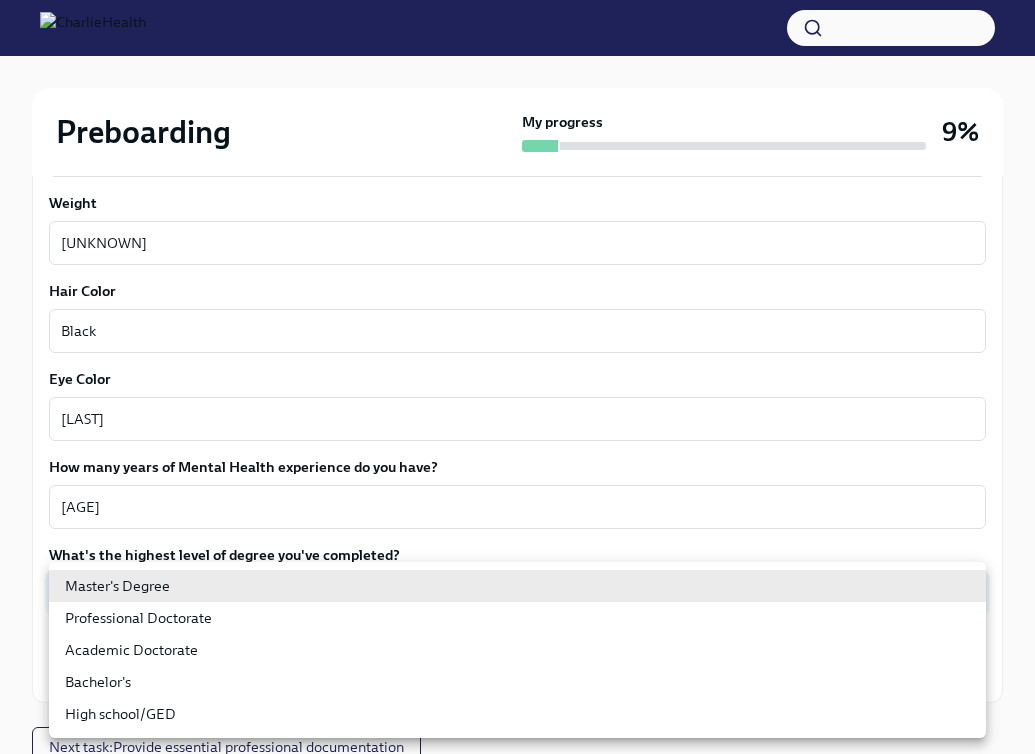 click on "Preboarding My progress 9% 8 To do tasks Fill out the onboarding form To Do Due  [TIME] We need some info from you to start setting you up in payroll and other systems.  Please fill out this form ASAP  Please note each field needs to be completed in order for you to submit.
Note : Please fill out this form as accurately as possible. Several states require specific demographic information that we have to input on your behalf. We understand that some of these questions feel personal to answer, and we appreciate your understanding that this is required for compliance clearance. About you Your preferred first name [FIRST] x ​ Your legal last name [LAST] x ​ Please provide any previous names/ aliases-put None if N/A N/A x ​ Street Address 1 [NUMBER] [STREET] ​ Street Address 2 ​ Postal Code [POSTAL_CODE] ​ City [CITY] ​ State/Region [STATE] ​ Country [COUNTRY] ​ Date of Birth (MM/DD/YYYY) [DATE] x ​ Your Social Security Number [SSN] x ​ Citizenship [NATIONALITY] x ​ Race x x" at bounding box center [517, -481] 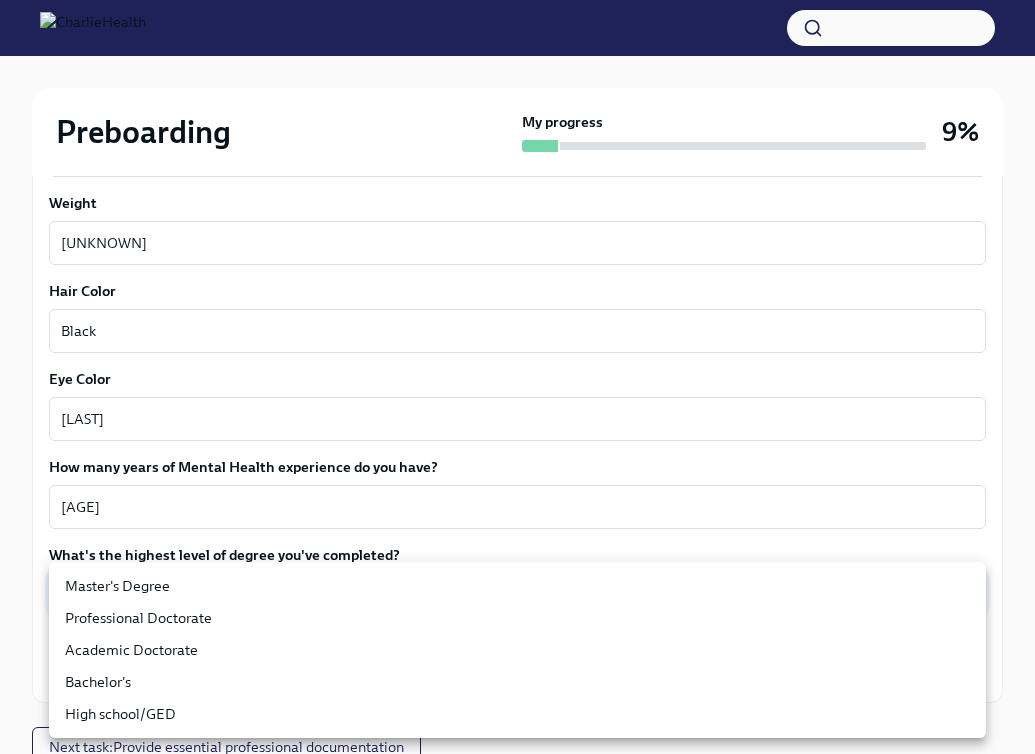 click on "Master's Degree" at bounding box center [517, 586] 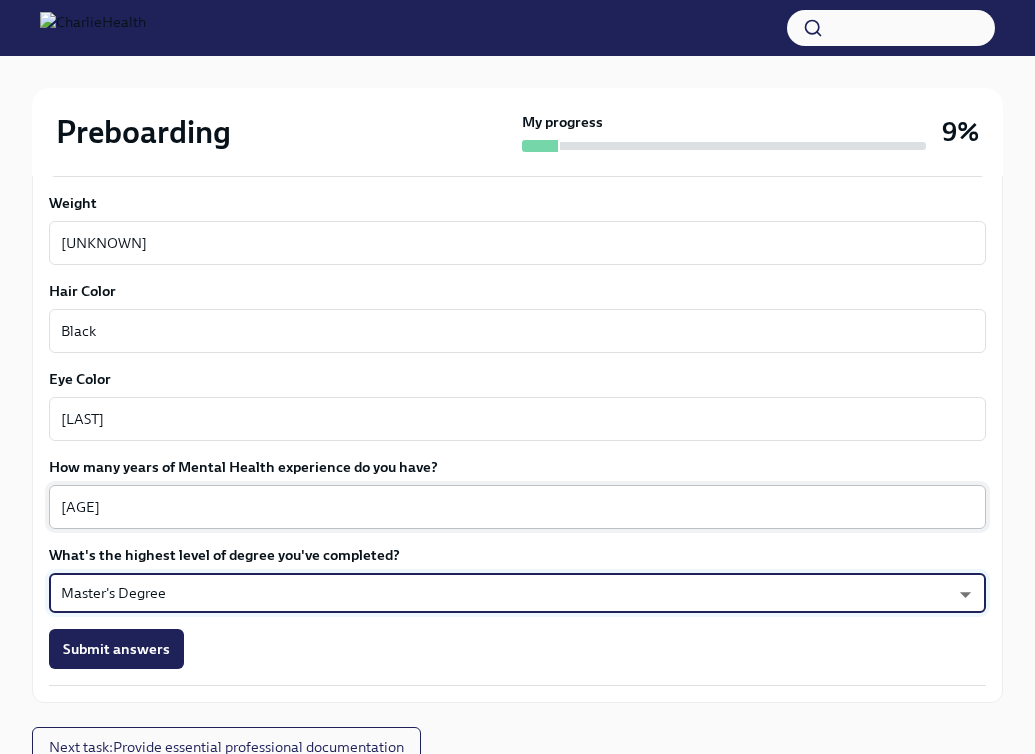 click on "[AGE]" at bounding box center (517, 507) 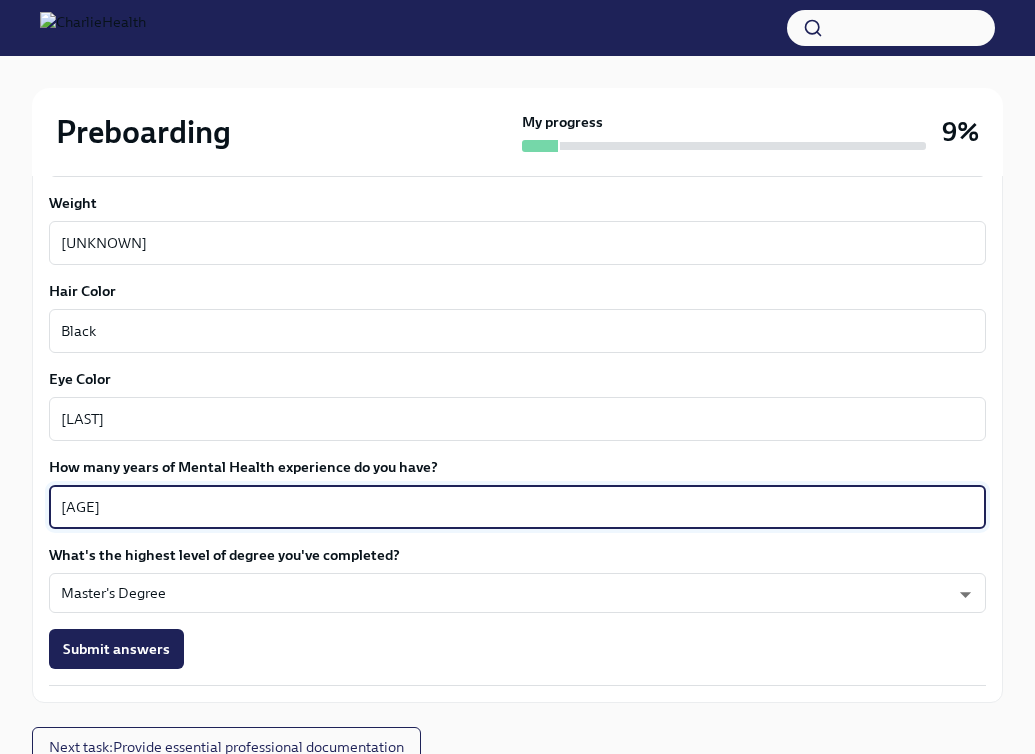 scroll, scrollTop: 1885, scrollLeft: 0, axis: vertical 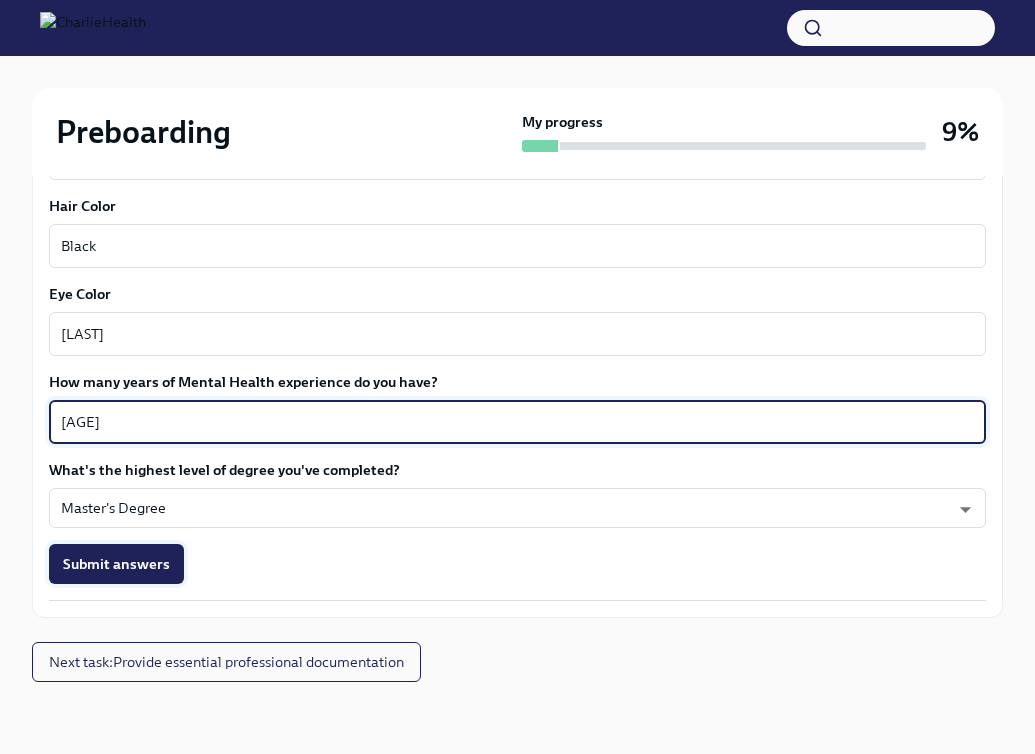 type on "[AGE]" 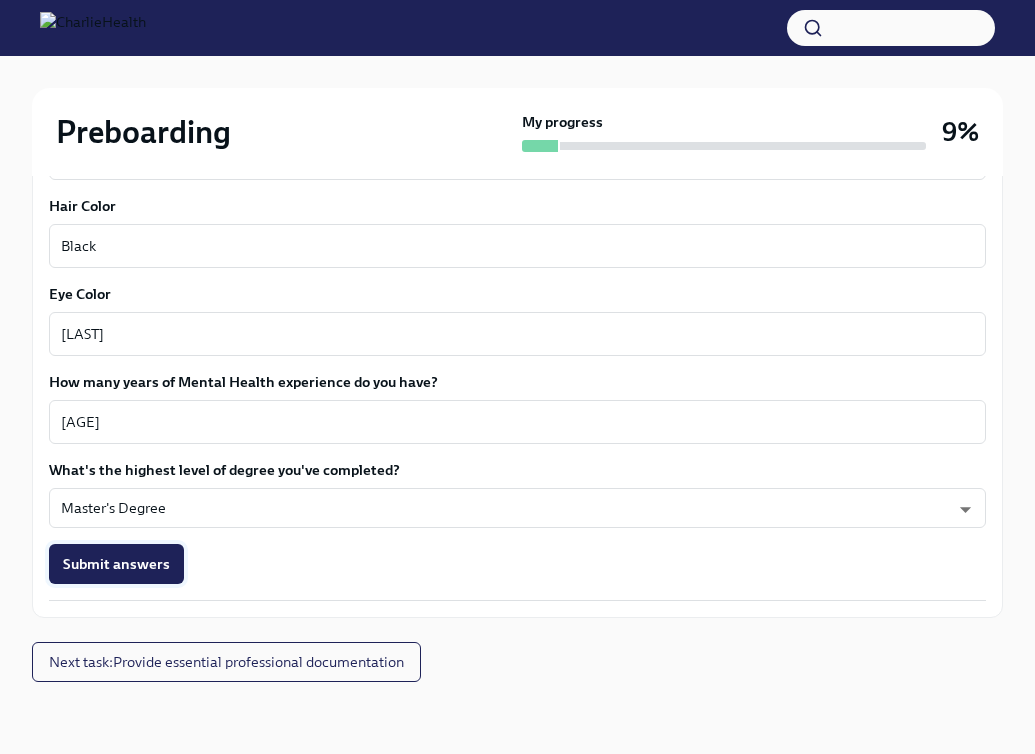 click on "Submit answers" at bounding box center (116, 564) 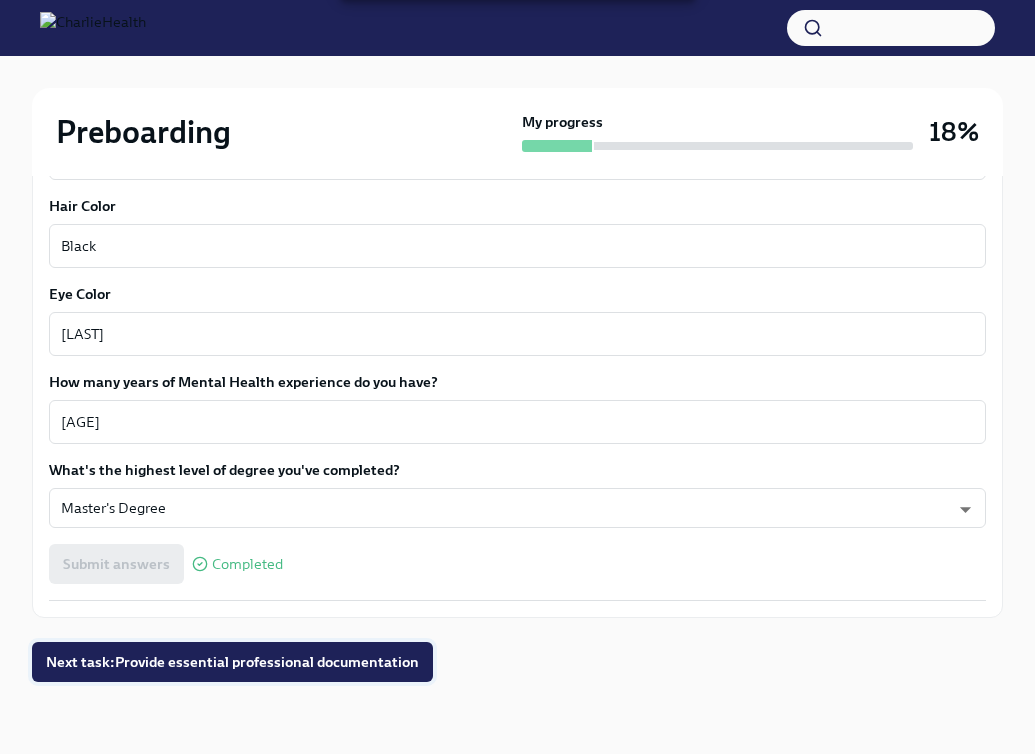 click on "Next task :  Provide essential professional documentation" at bounding box center [232, 662] 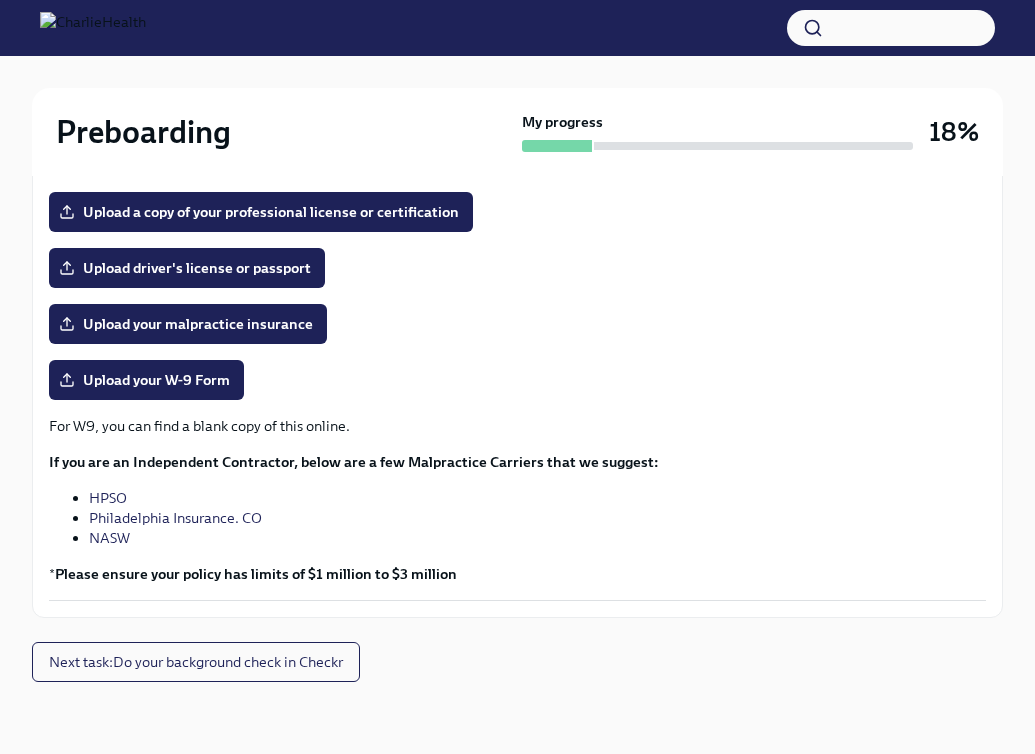 scroll, scrollTop: 481, scrollLeft: 0, axis: vertical 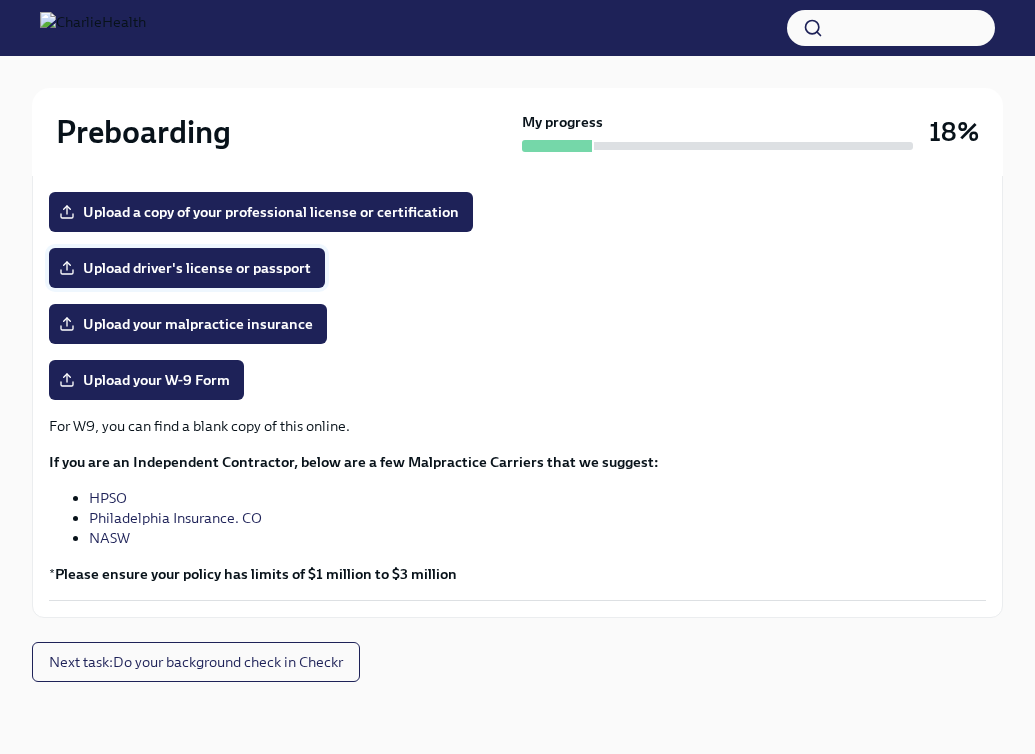 click on "Upload driver's license or passport" at bounding box center [187, 268] 